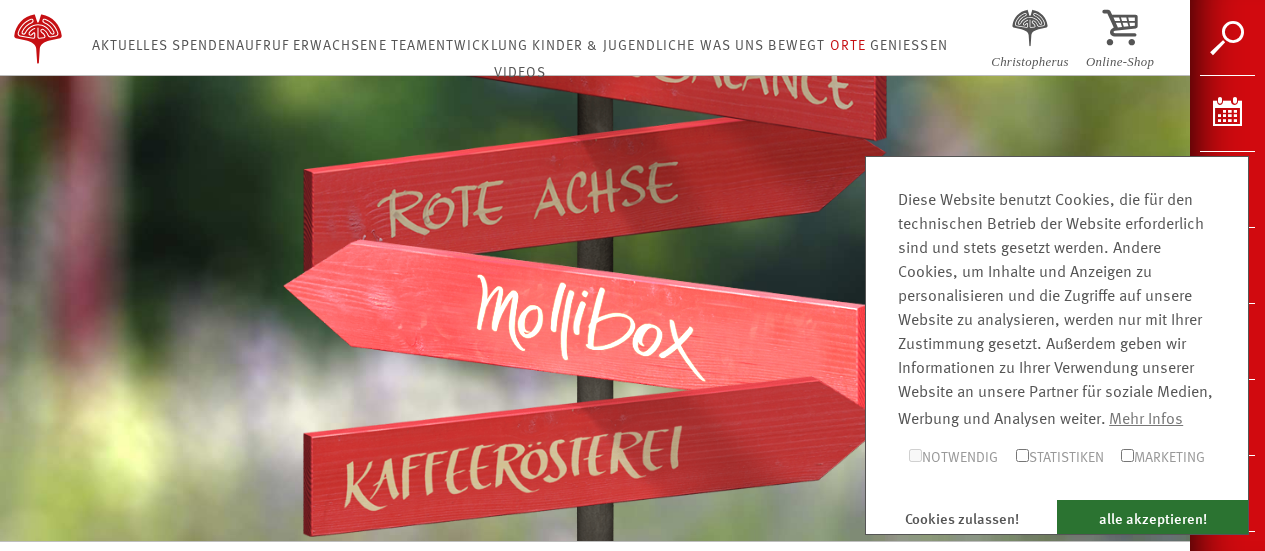 scroll, scrollTop: 1308, scrollLeft: 0, axis: vertical 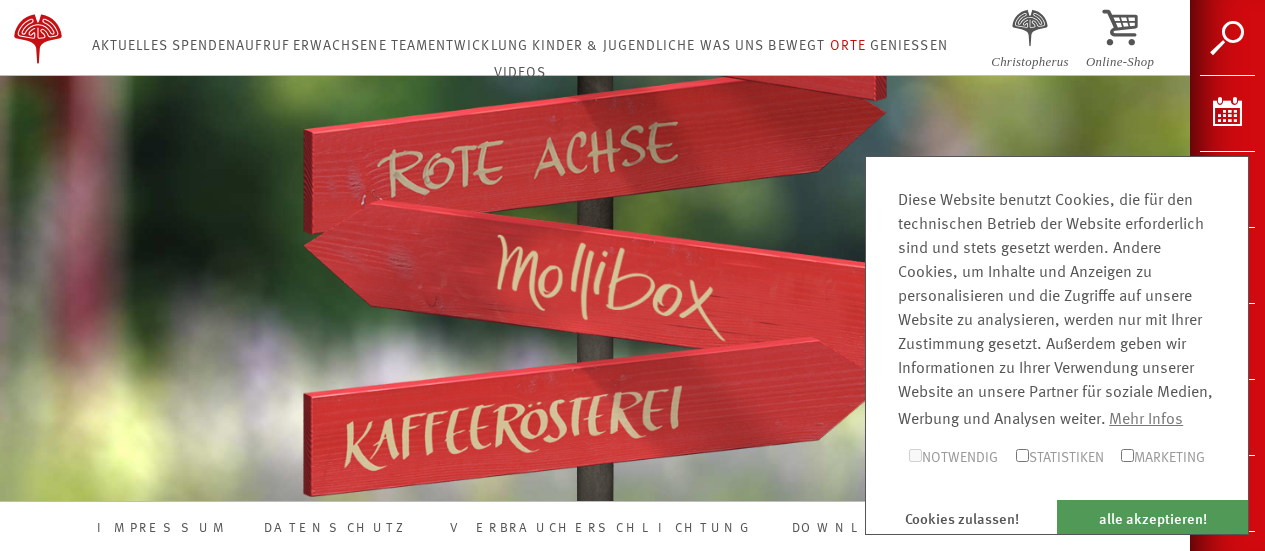 click on "alle akzeptieren!" at bounding box center (1152, 517) 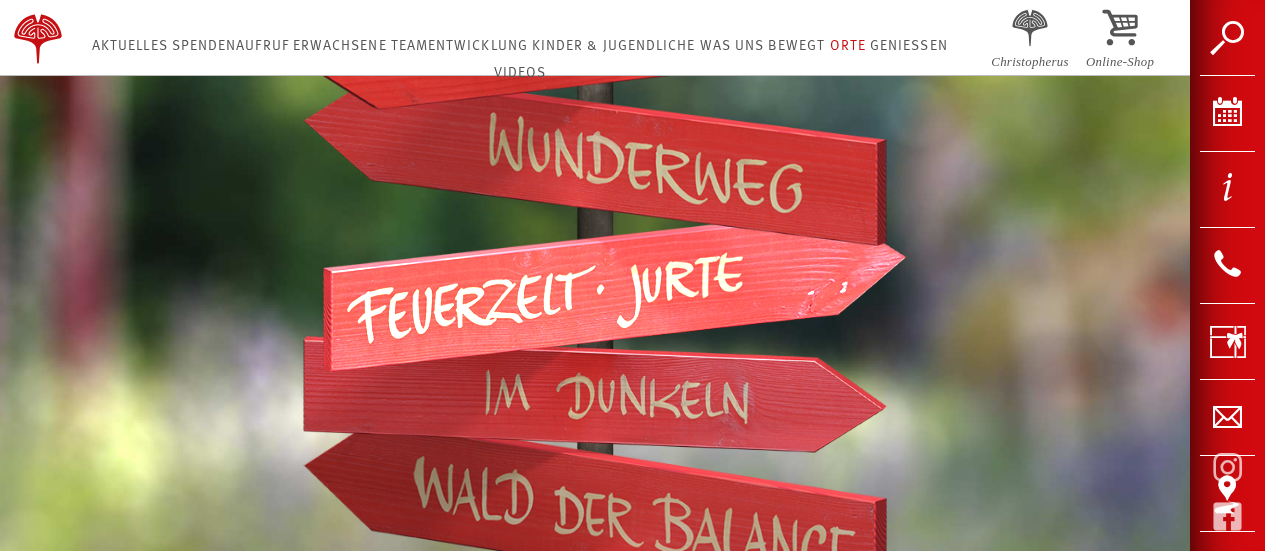 scroll, scrollTop: 808, scrollLeft: 0, axis: vertical 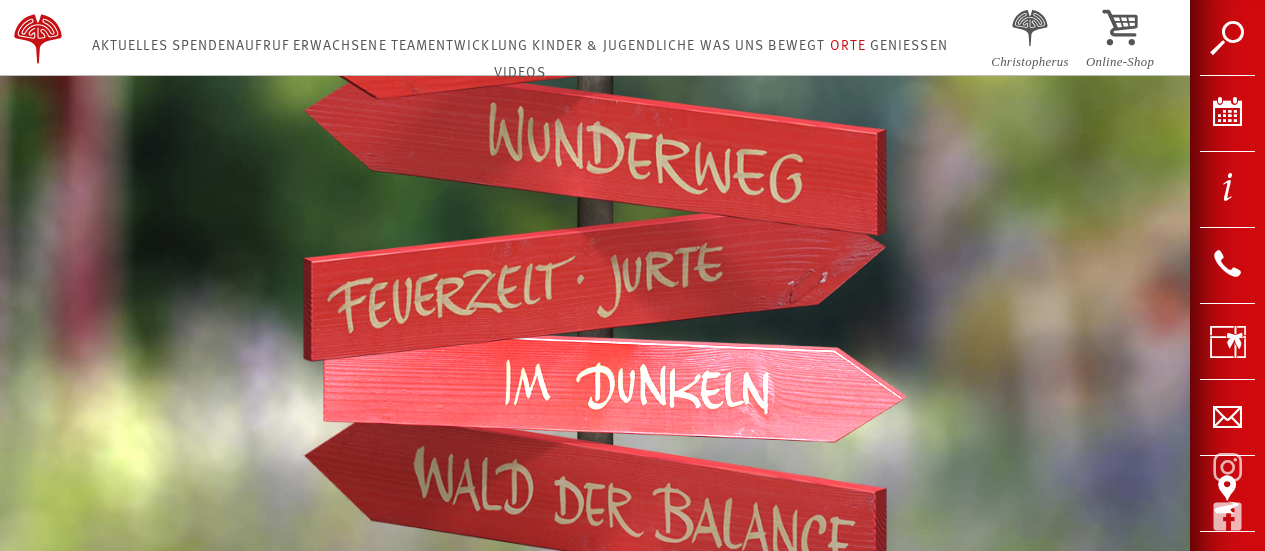 click at bounding box center (614, 384) 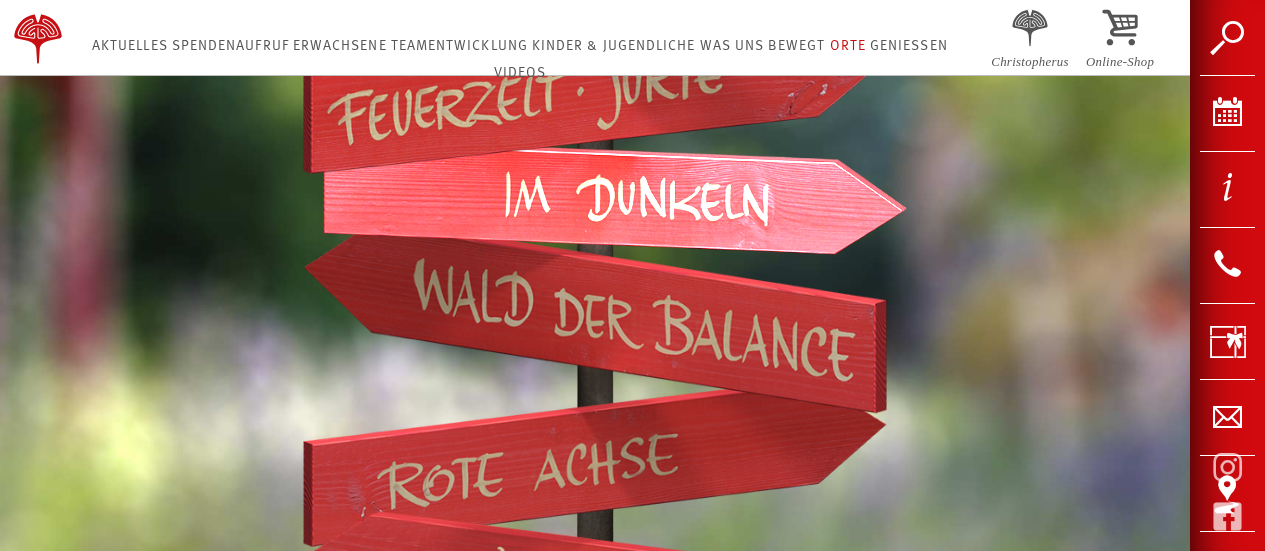scroll, scrollTop: 1108, scrollLeft: 0, axis: vertical 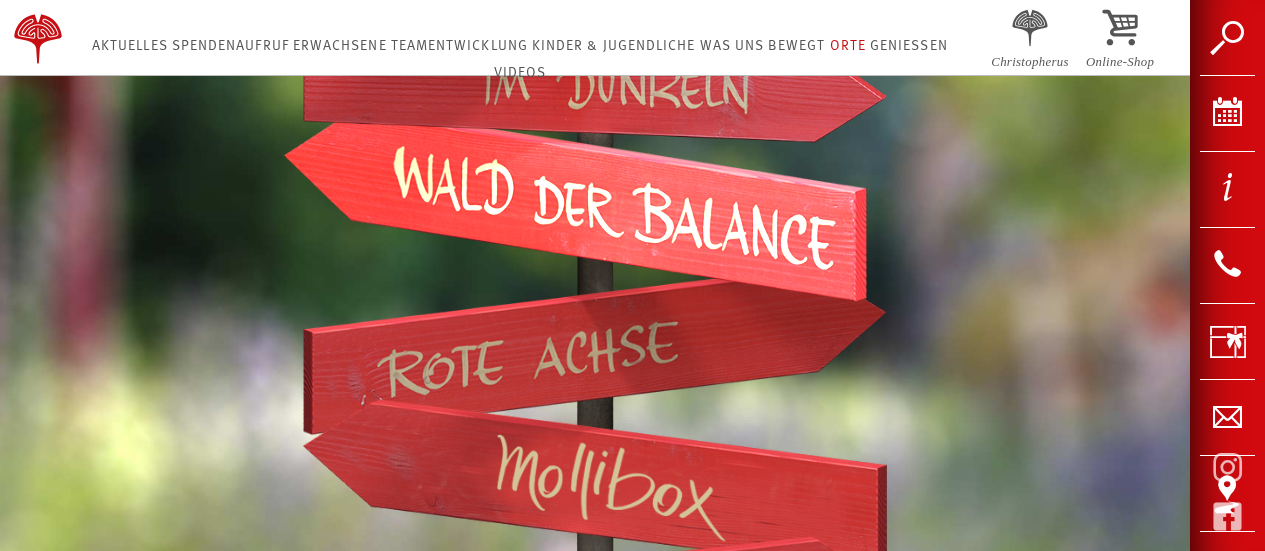 click at bounding box center (574, 204) 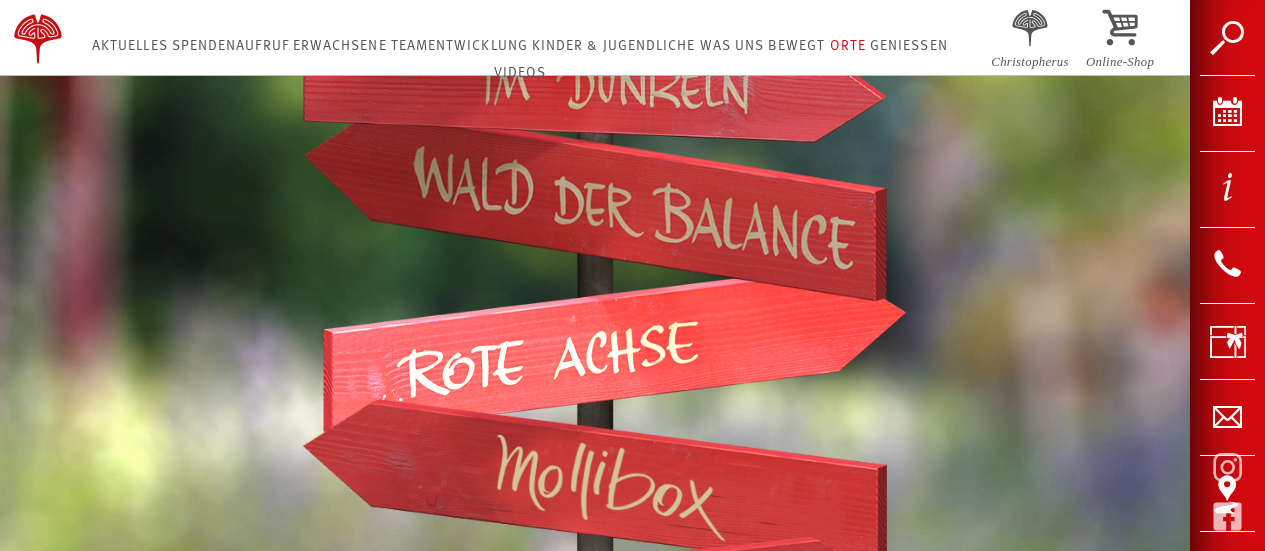 click at bounding box center (614, 350) 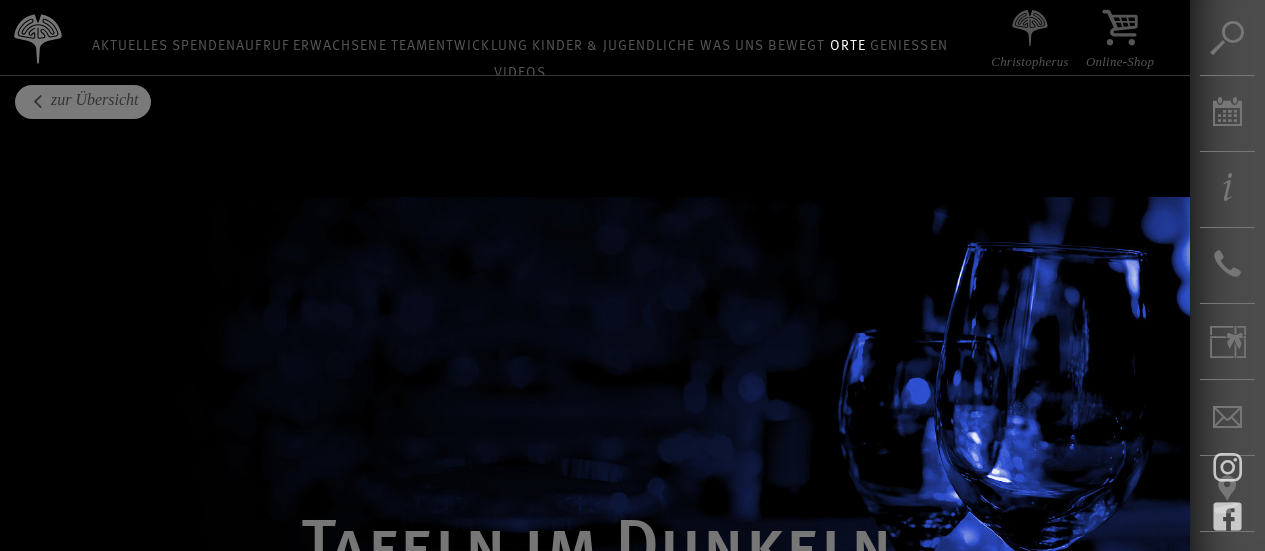 scroll, scrollTop: 3100, scrollLeft: 0, axis: vertical 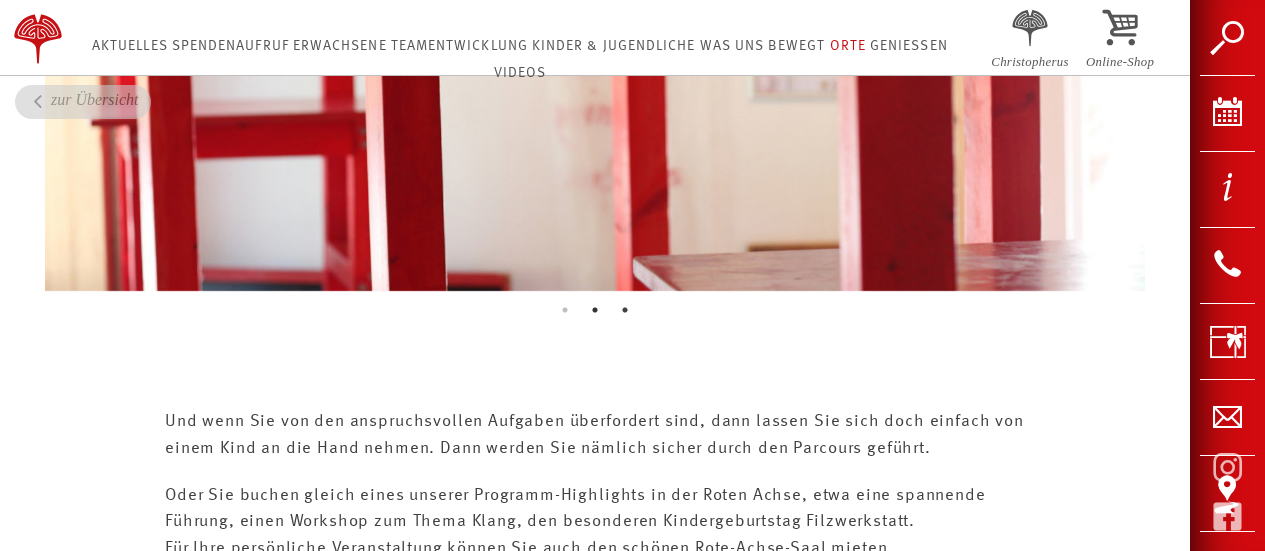click on "2" at bounding box center [595, 310] 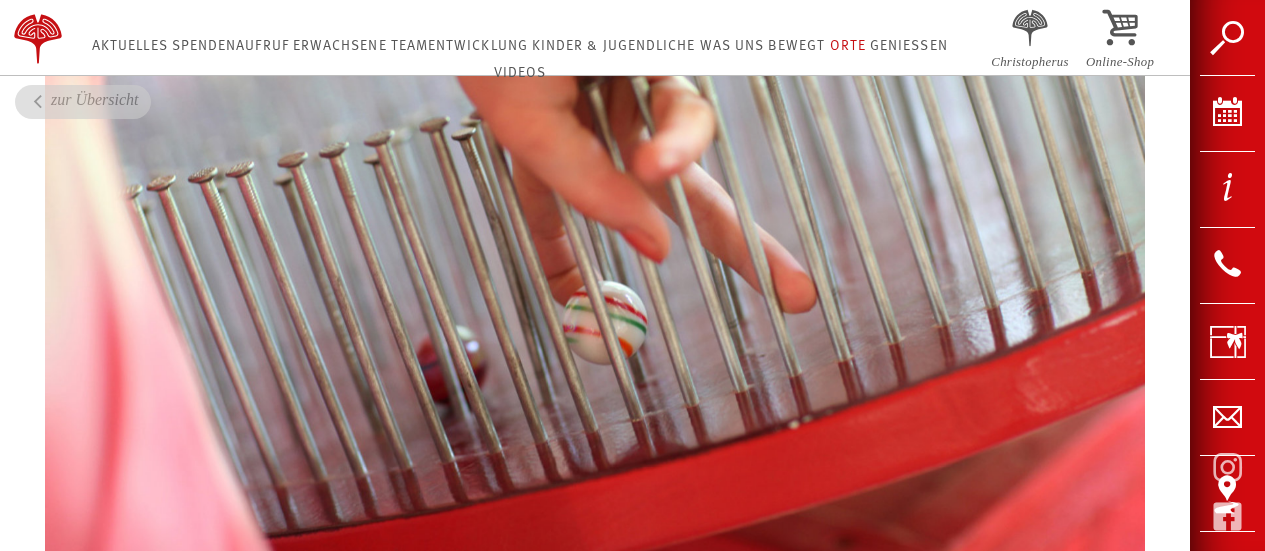 scroll, scrollTop: 2200, scrollLeft: 0, axis: vertical 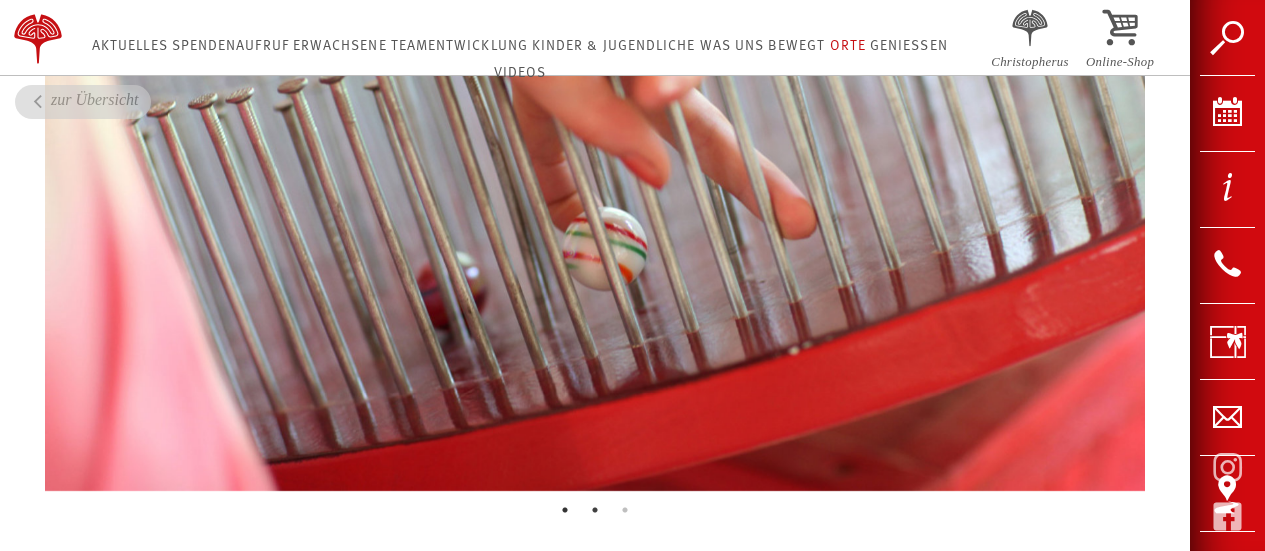 click on "1" at bounding box center [565, 510] 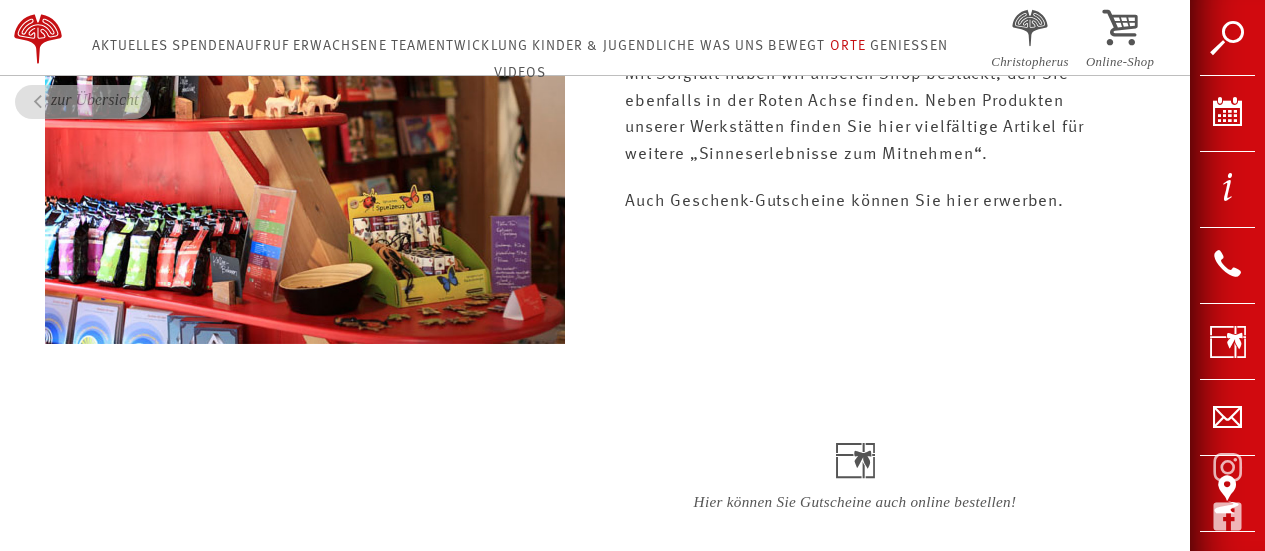 scroll, scrollTop: 3588, scrollLeft: 0, axis: vertical 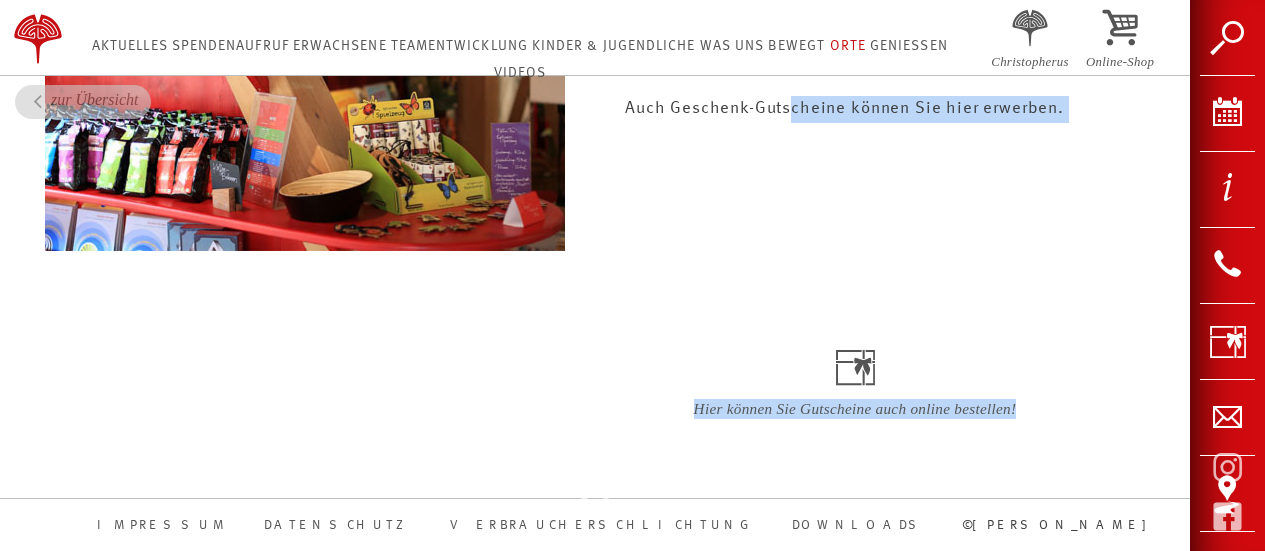 drag, startPoint x: 858, startPoint y: 333, endPoint x: 1131, endPoint y: 475, distance: 307.7223 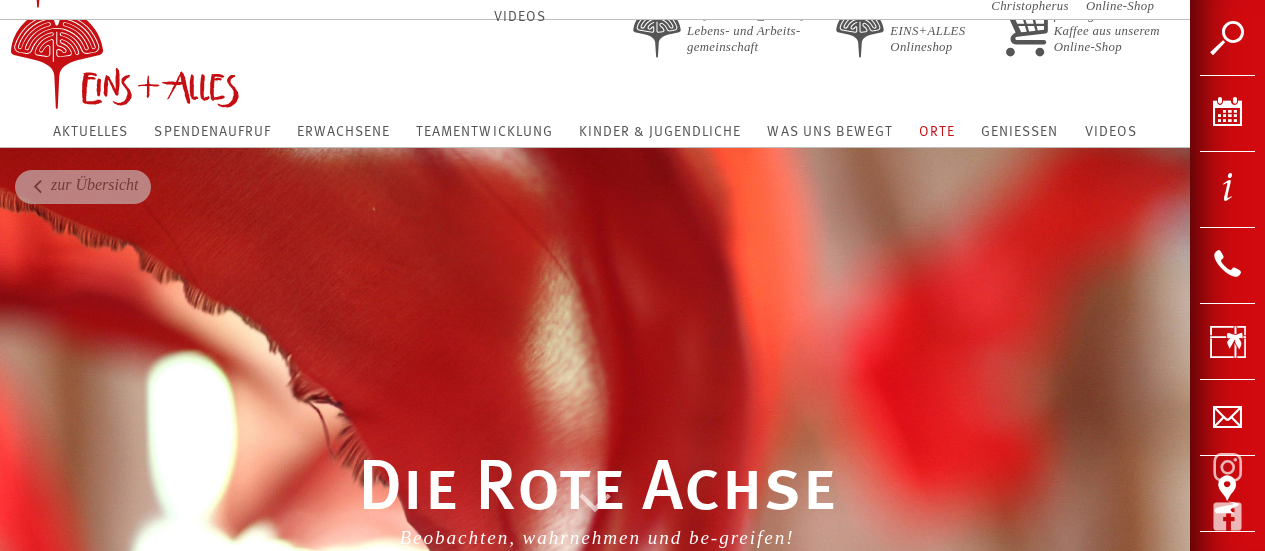 scroll, scrollTop: 0, scrollLeft: 0, axis: both 